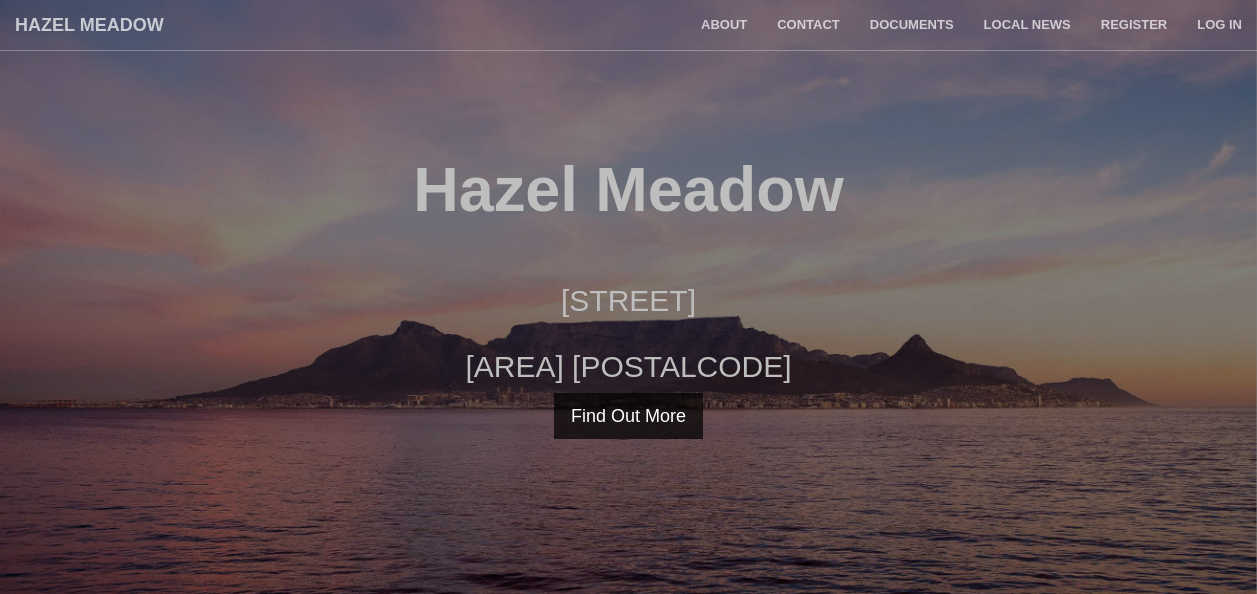 scroll, scrollTop: 0, scrollLeft: 0, axis: both 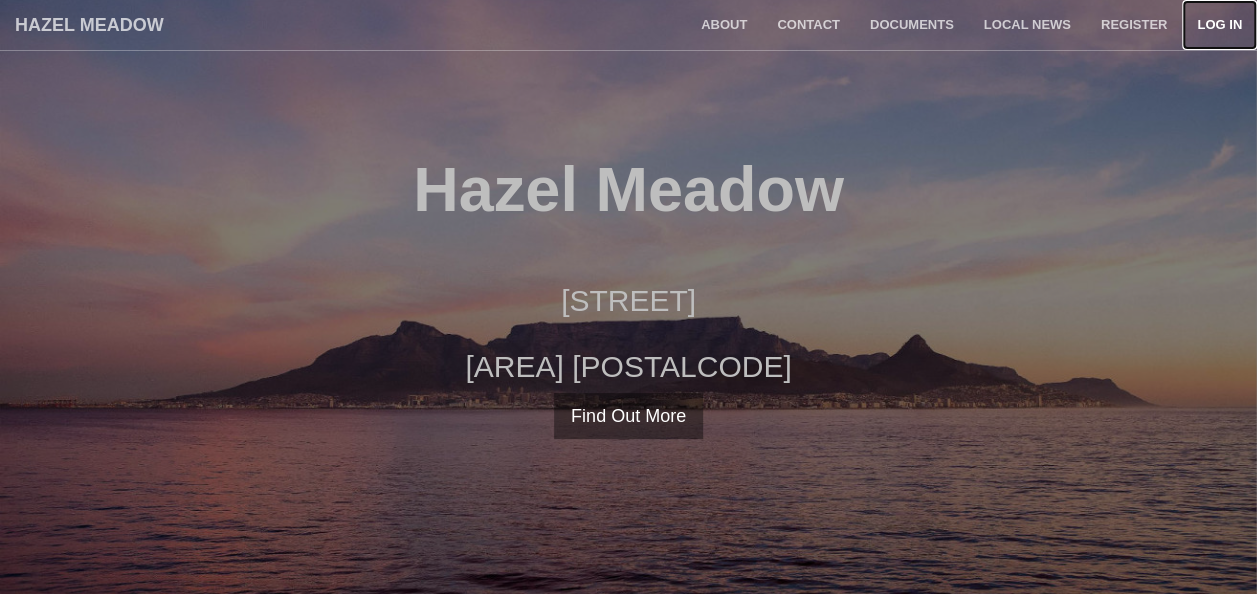 click on "Log in" at bounding box center (1219, 25) 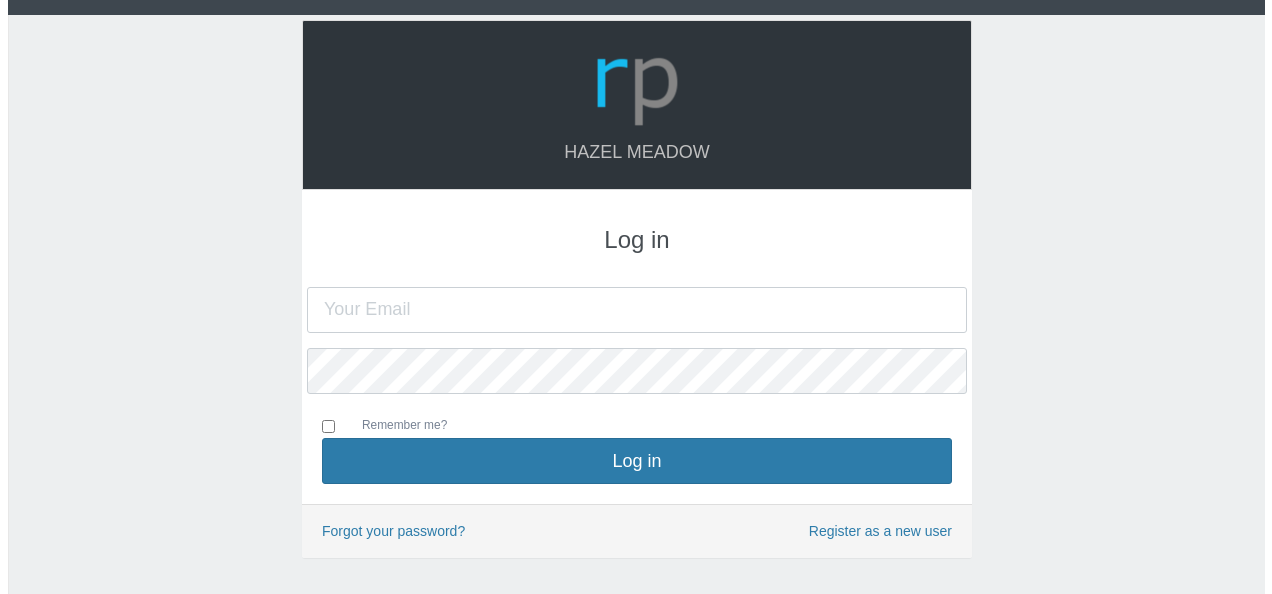 scroll, scrollTop: 0, scrollLeft: 0, axis: both 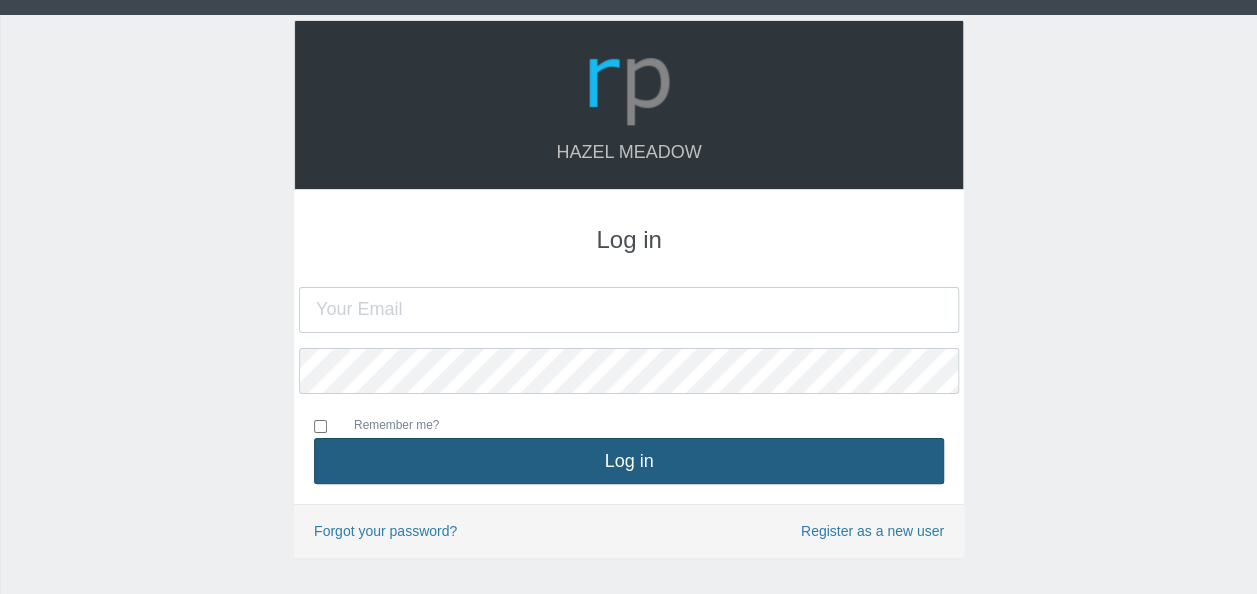 type on "[USERNAME]@[DOMAIN].co.za" 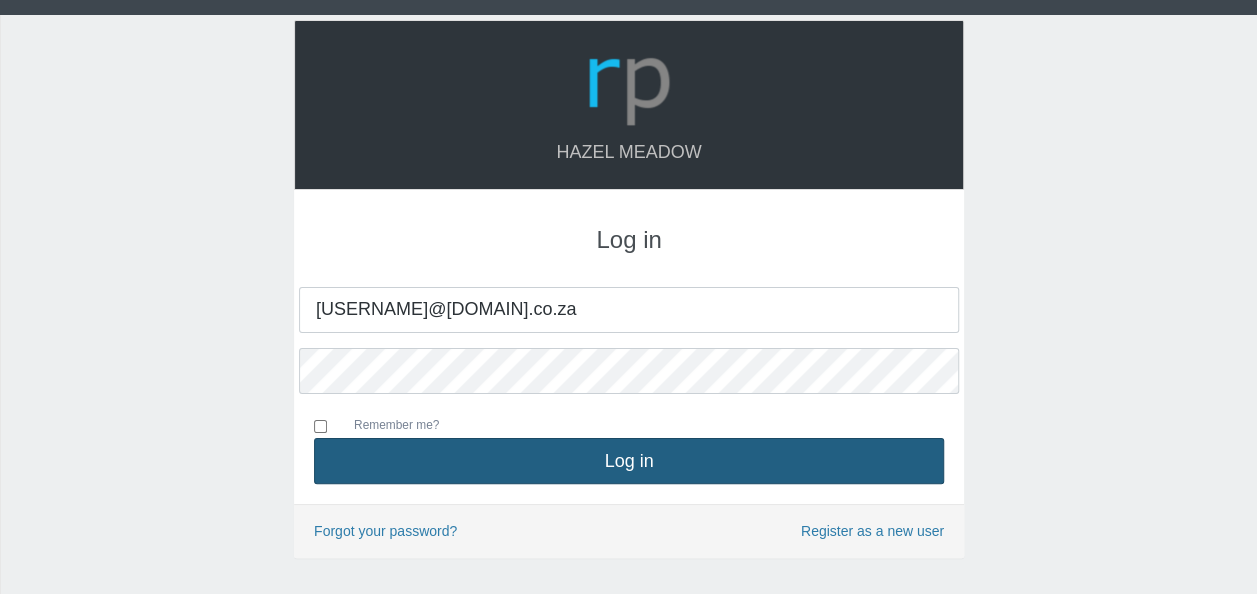 click on "Log in" at bounding box center [629, 461] 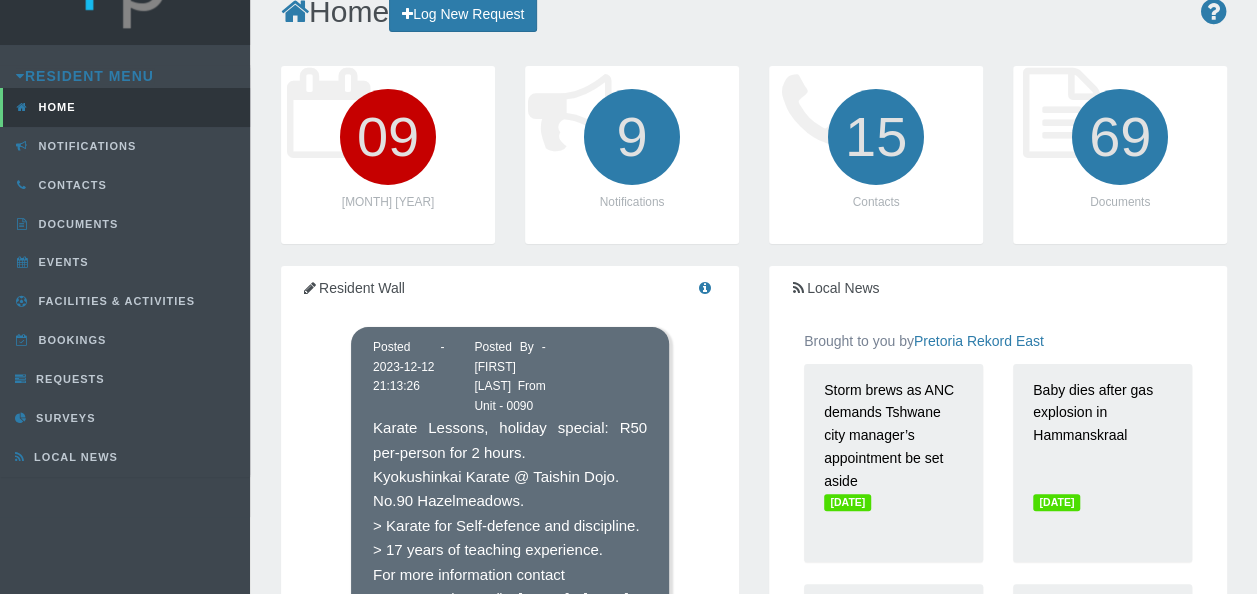 scroll, scrollTop: 0, scrollLeft: 0, axis: both 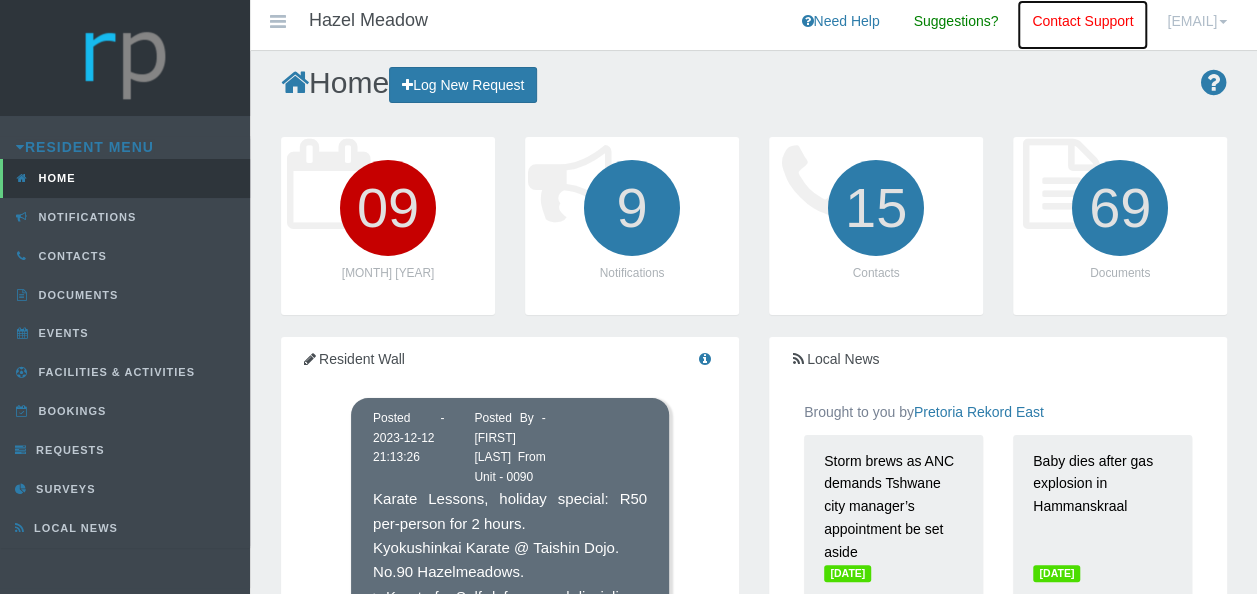 click on "Contact Support" at bounding box center [1082, 25] 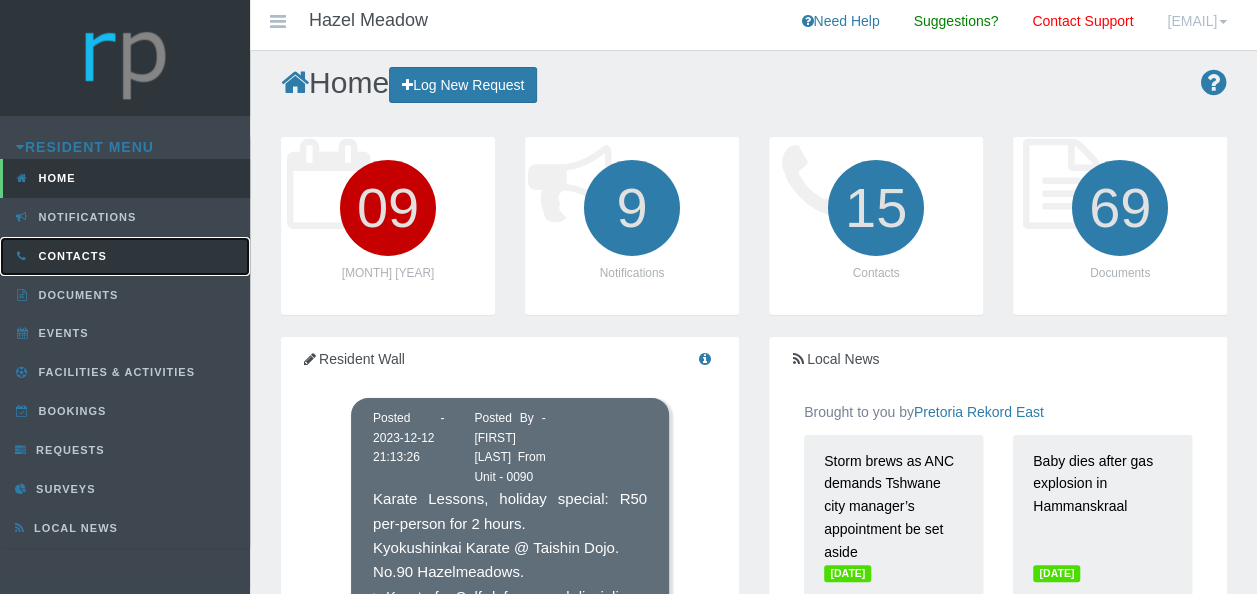 click on "Contacts" at bounding box center (125, 256) 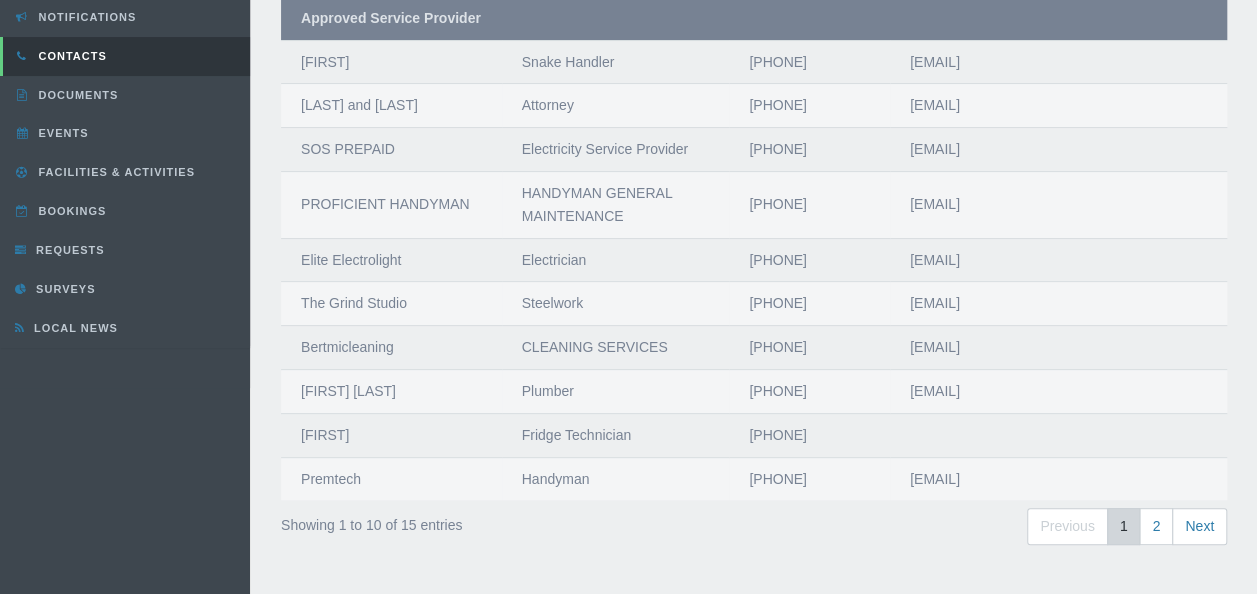 scroll, scrollTop: 246, scrollLeft: 0, axis: vertical 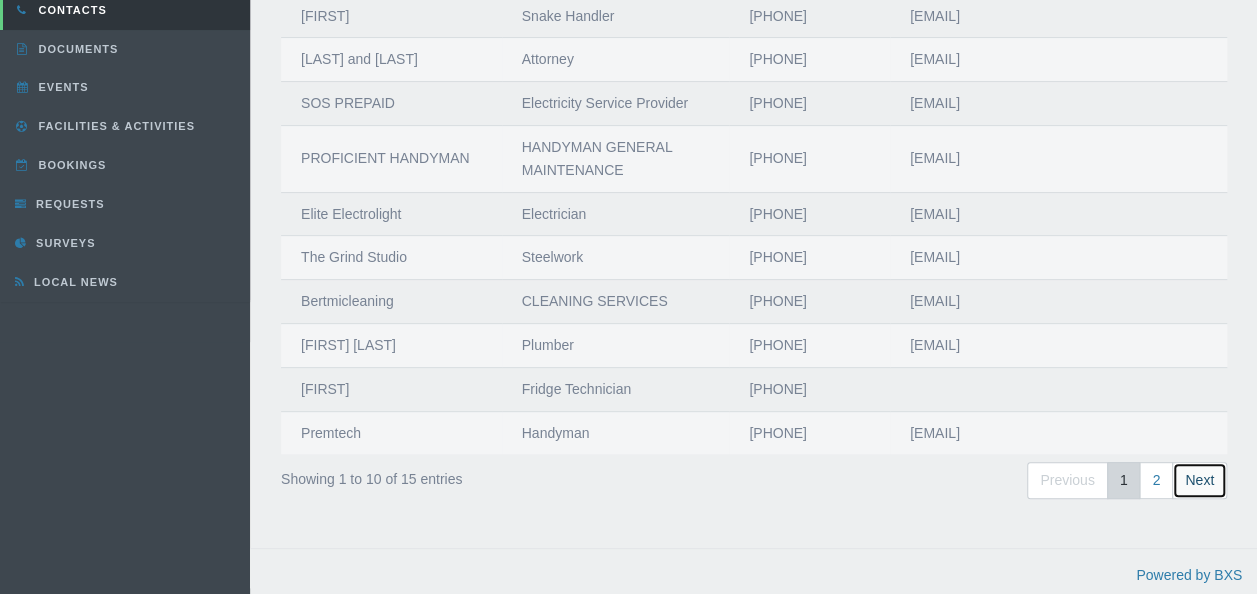 click on "Next" at bounding box center (1199, 480) 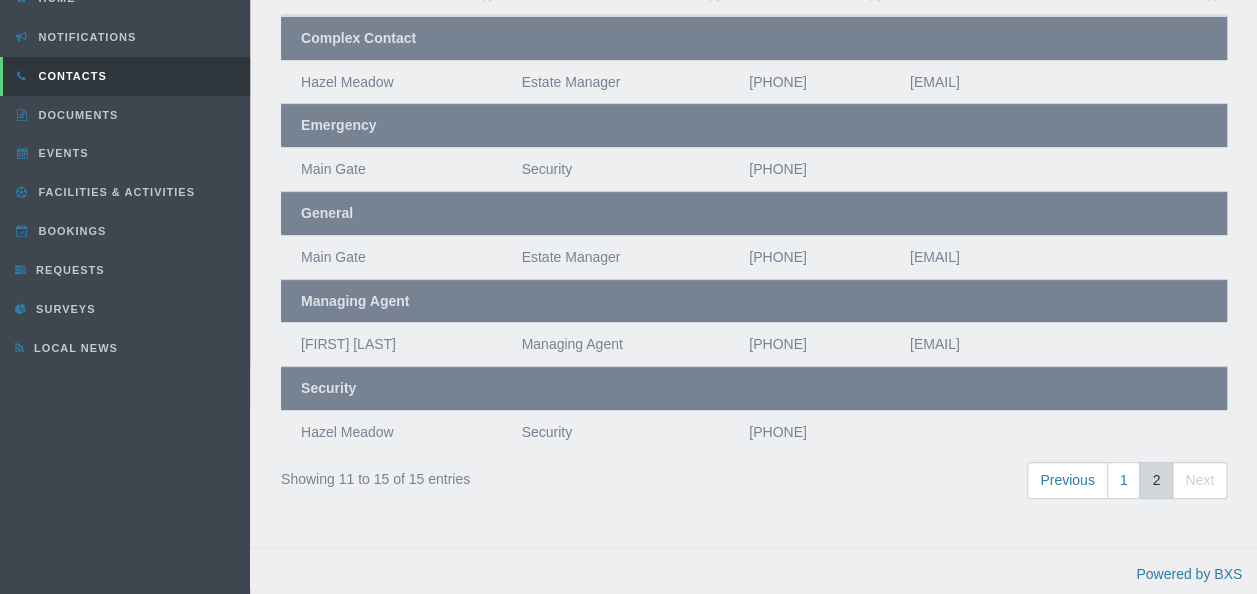 scroll, scrollTop: 80, scrollLeft: 0, axis: vertical 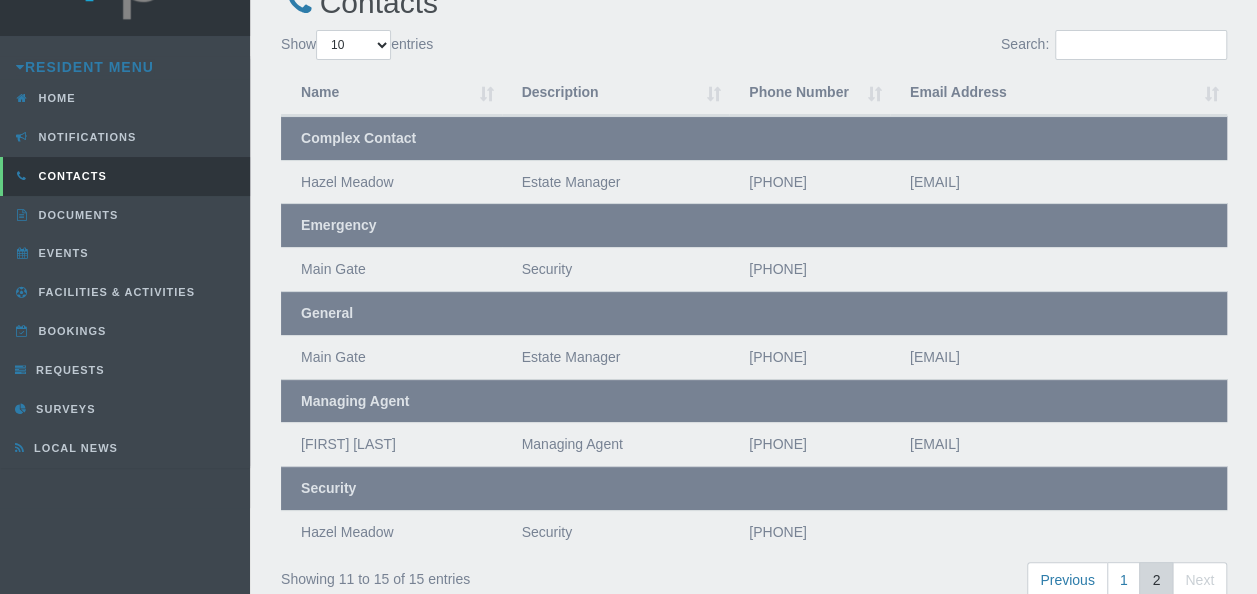drag, startPoint x: 910, startPoint y: 179, endPoint x: 1085, endPoint y: 184, distance: 175.07141 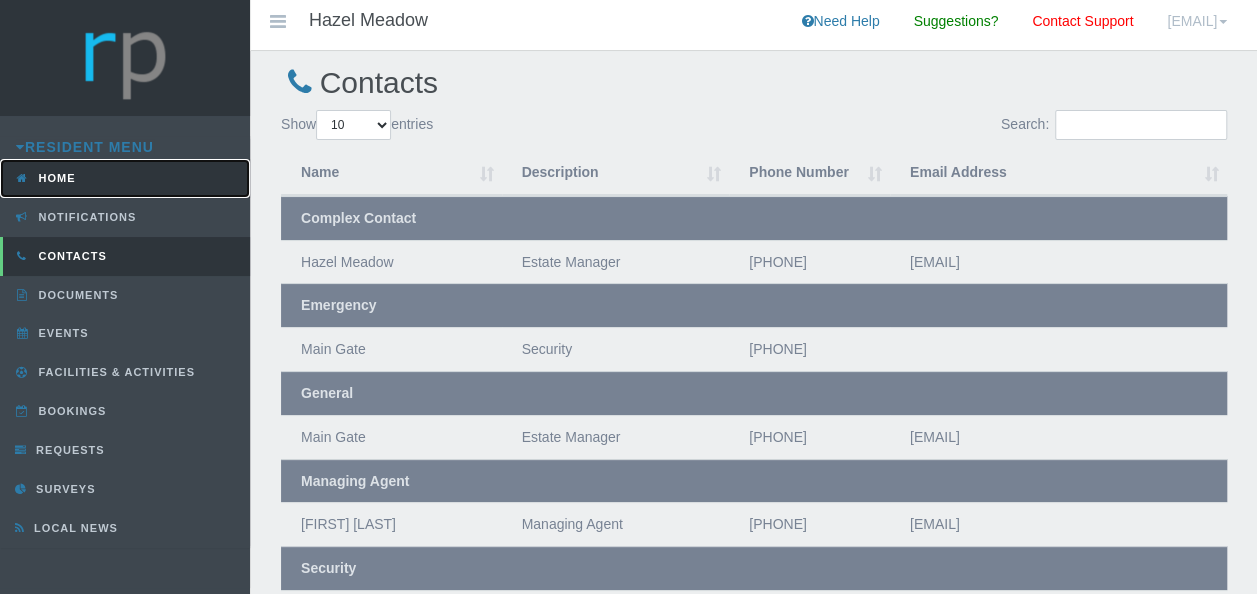 click on "Home" at bounding box center (125, 178) 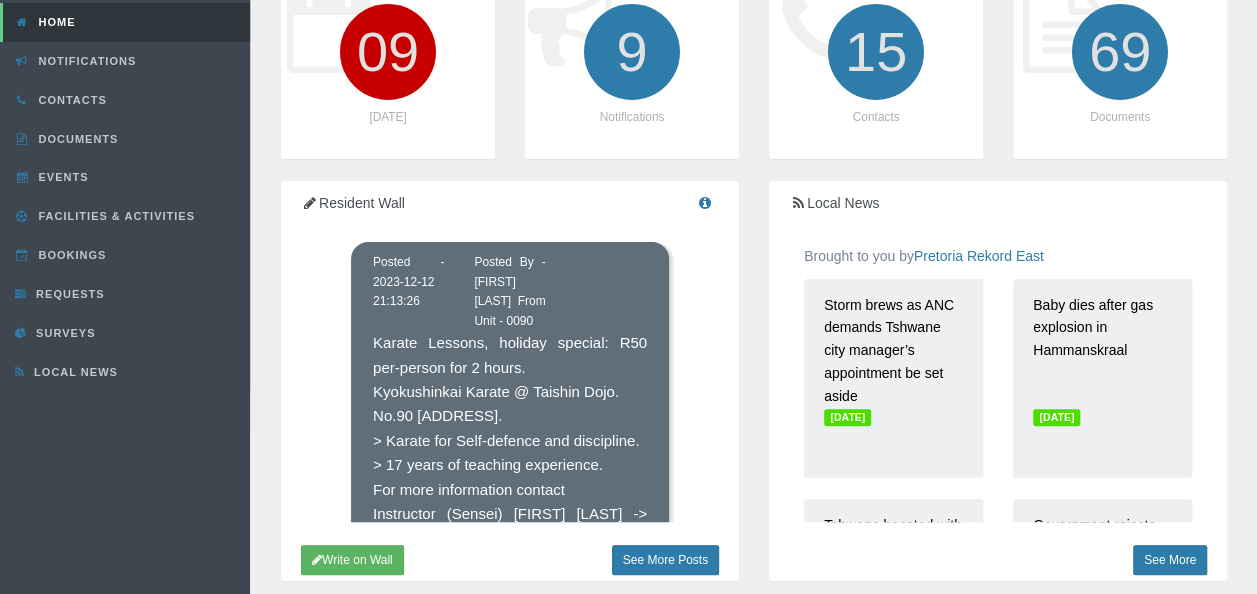 scroll, scrollTop: 200, scrollLeft: 0, axis: vertical 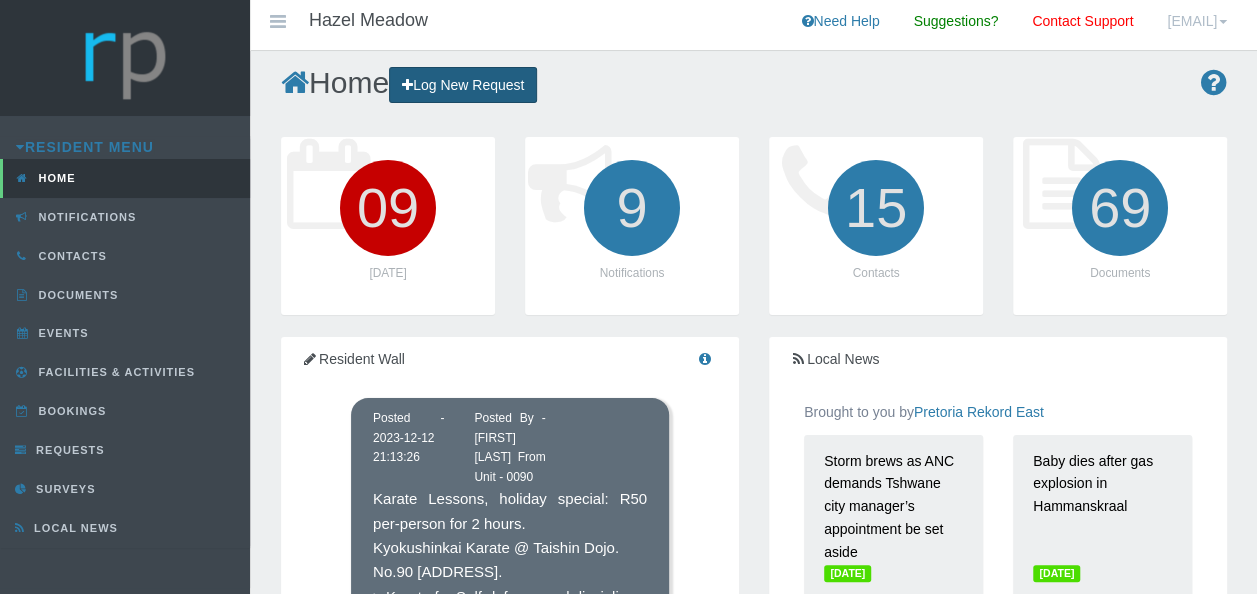 click on "Log New Request" at bounding box center (463, 85) 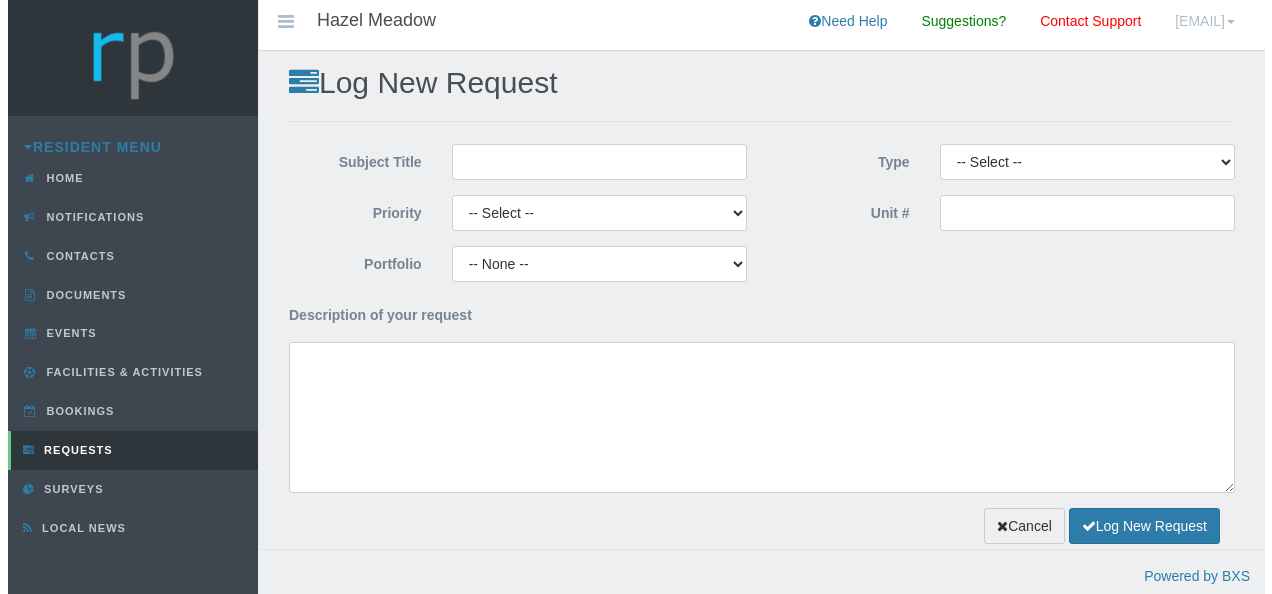scroll, scrollTop: 0, scrollLeft: 0, axis: both 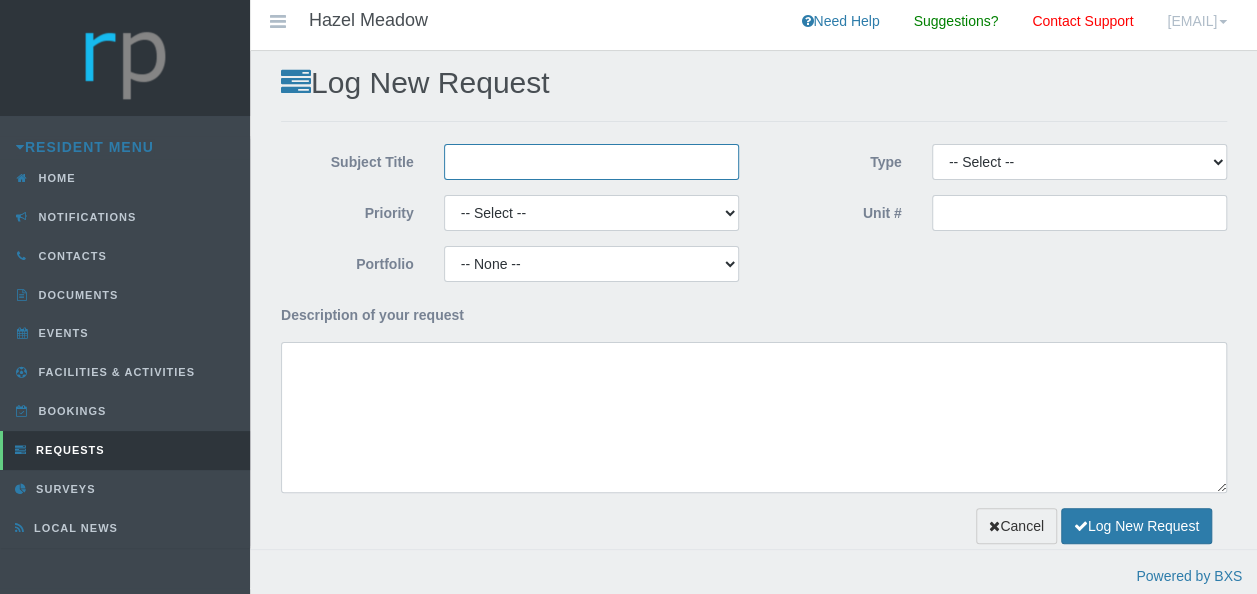 click on "Subject Title" at bounding box center [591, 162] 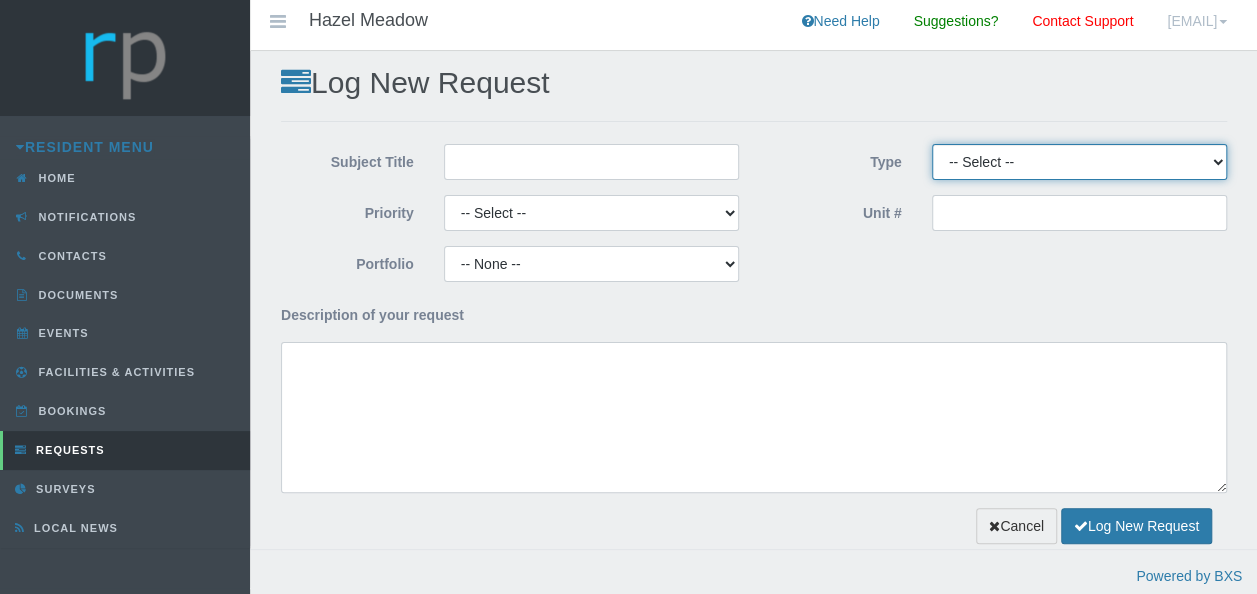 click on "-- Select --
Complaint
Compliment
Enquiry
Request for maintenance
Other (not listed)
Payment Approval
Quote Approval
Suggestion" at bounding box center (1079, 162) 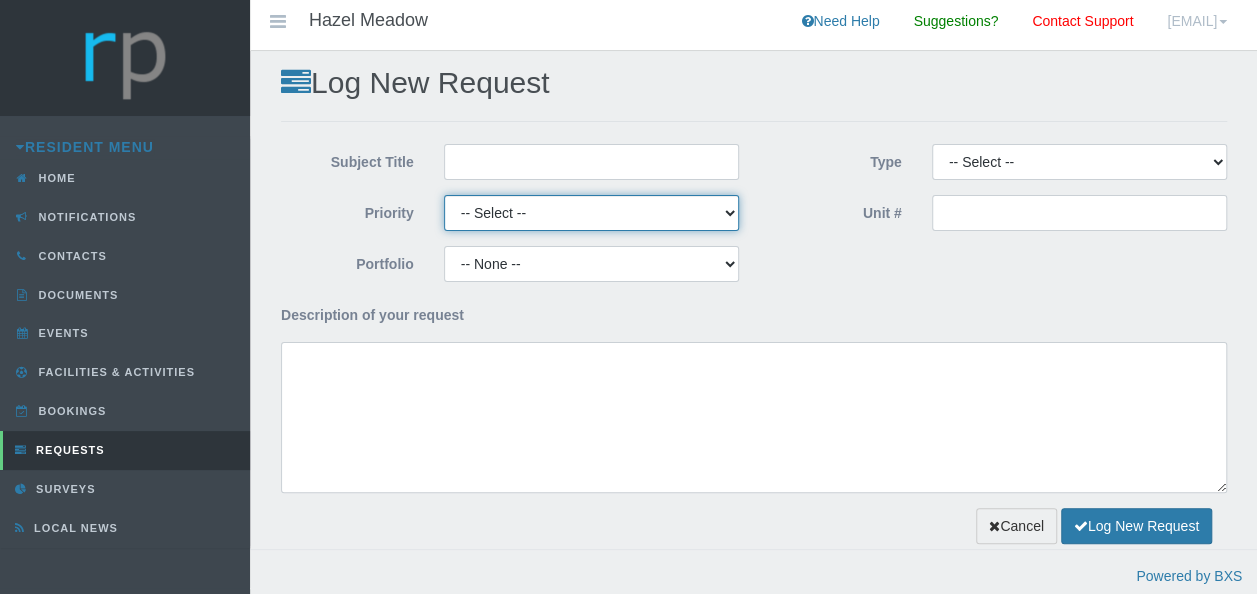 click on "-- Select --
High
Low
Normal" at bounding box center [591, 213] 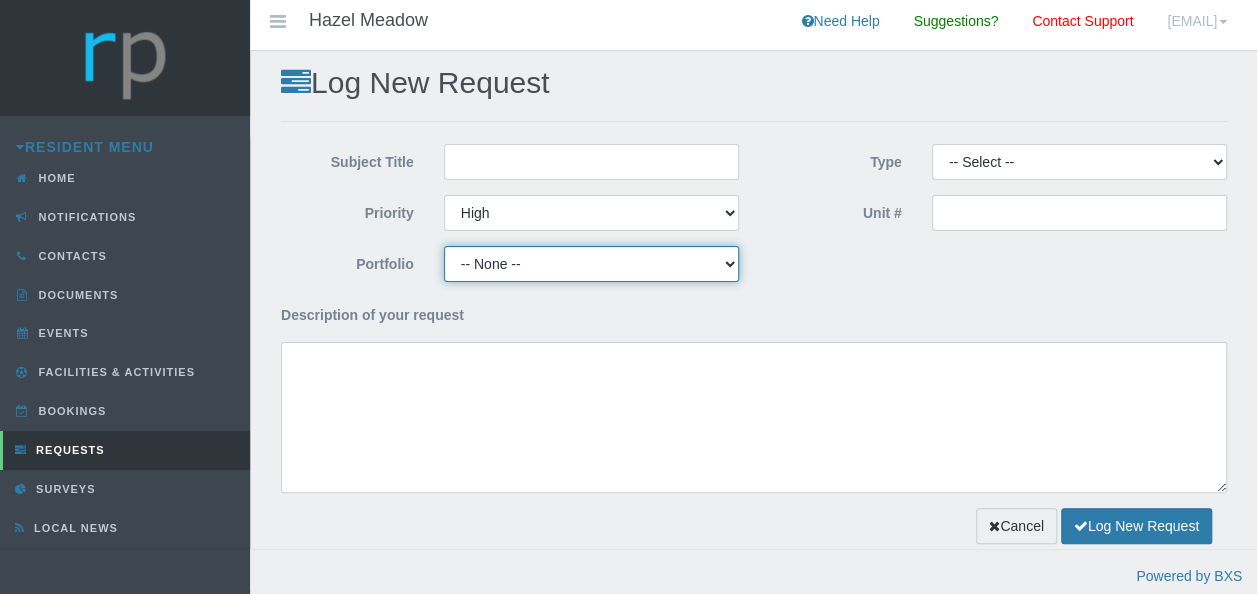 click on "-- None --
Communication
Compliance / Rules and Regulations
Finance
Gardens
Maintenance
Security" at bounding box center [591, 264] 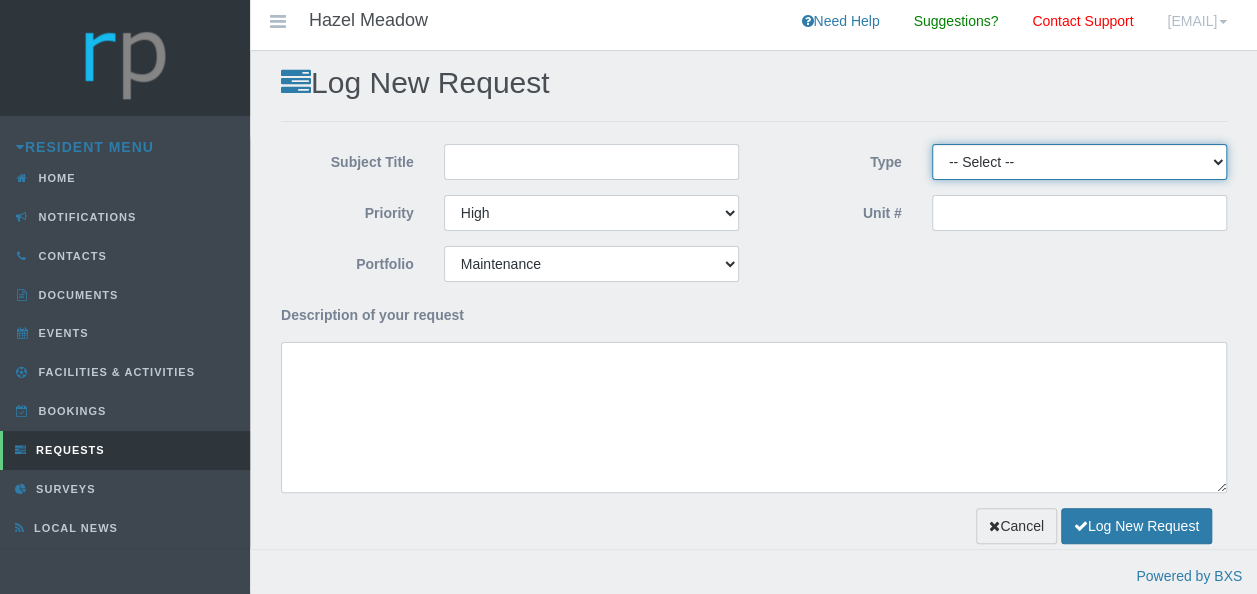 click on "-- Select --
Complaint
Compliment
Enquiry
Request for maintenance
Other (not listed)
Payment Approval
Quote Approval
Suggestion" at bounding box center (1079, 162) 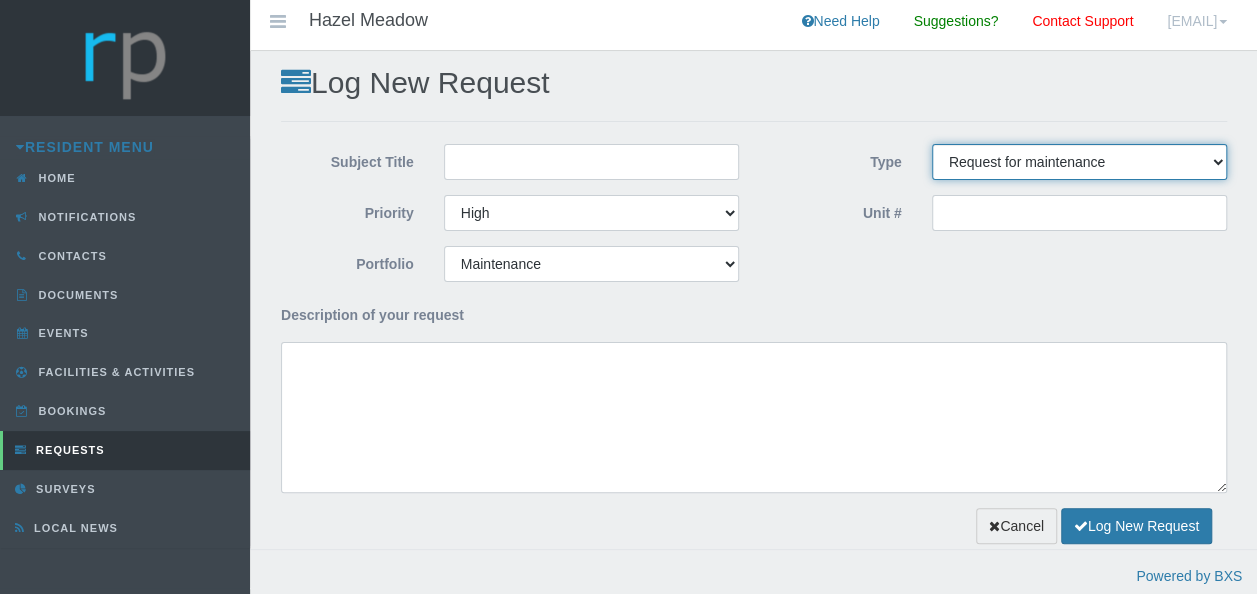 click on "-- Select --
Complaint
Compliment
Enquiry
Request for maintenance
Other (not listed)
Payment Approval
Quote Approval
Suggestion" at bounding box center [1079, 162] 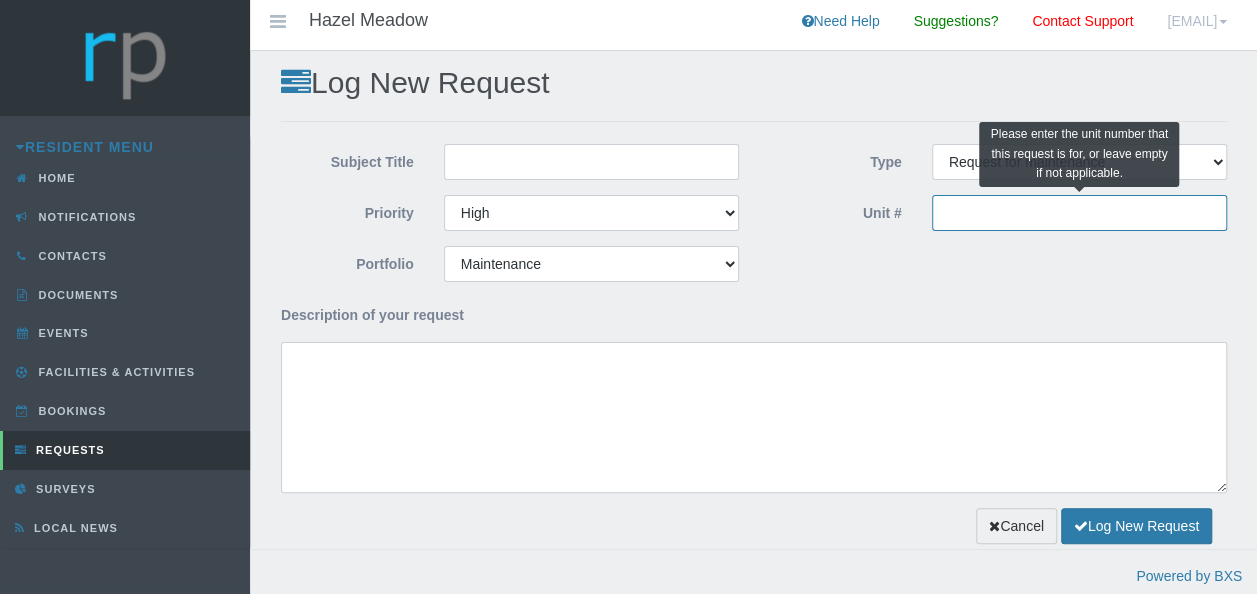 click on "Unit #" at bounding box center (1079, 213) 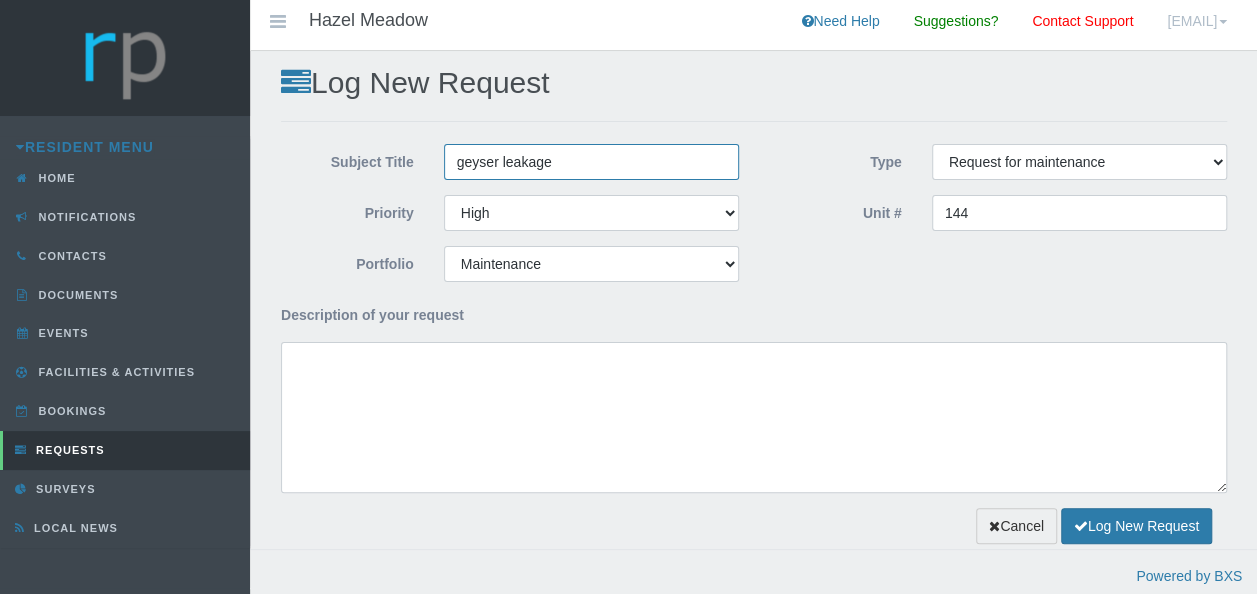 click on "geyser leakage" at bounding box center [591, 162] 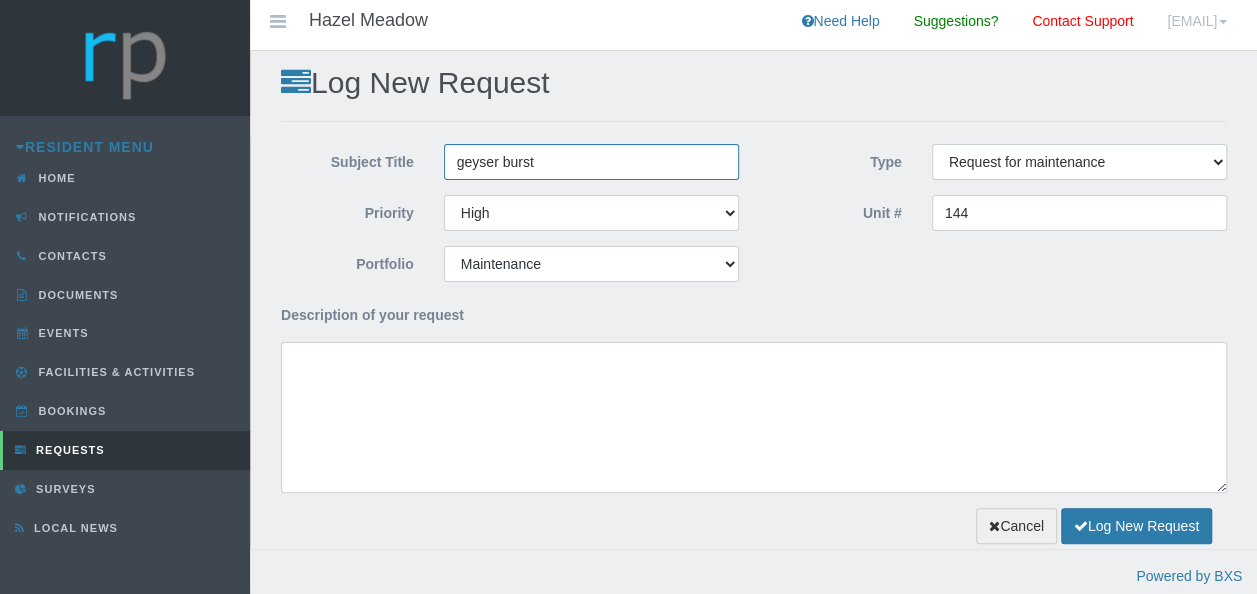 type on "geyser burst" 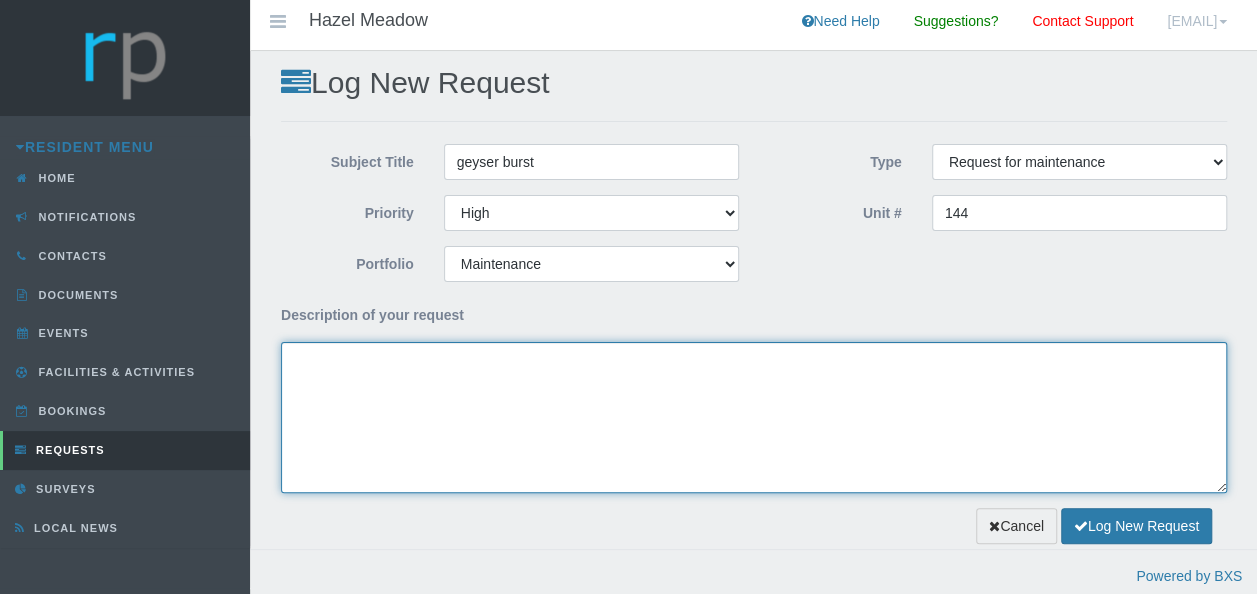 click on "Description of your request" at bounding box center (754, 417) 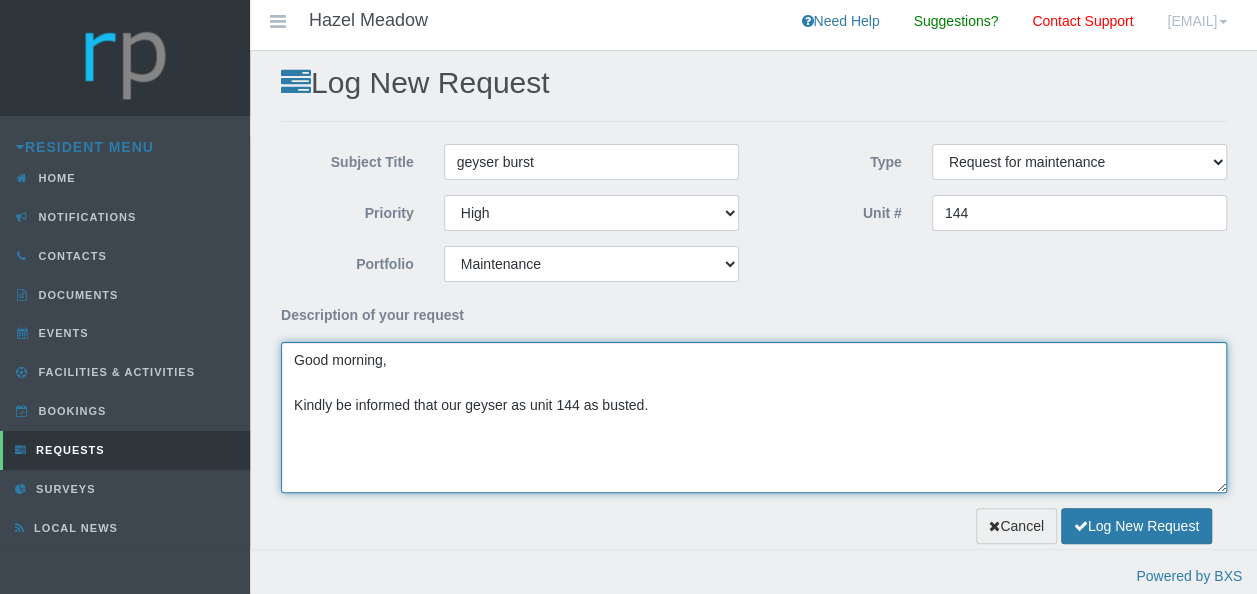 click on "Good morning,
Kindly be informed that our geyser as unit 144 as busted." at bounding box center [754, 417] 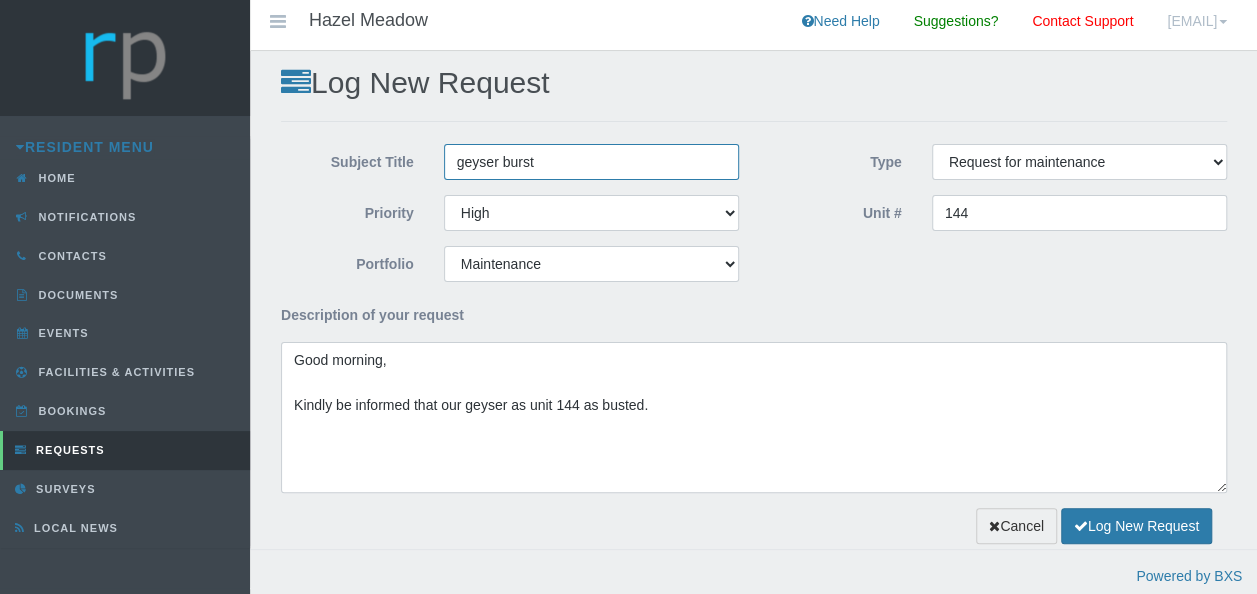 click on "geyser burst" at bounding box center [591, 162] 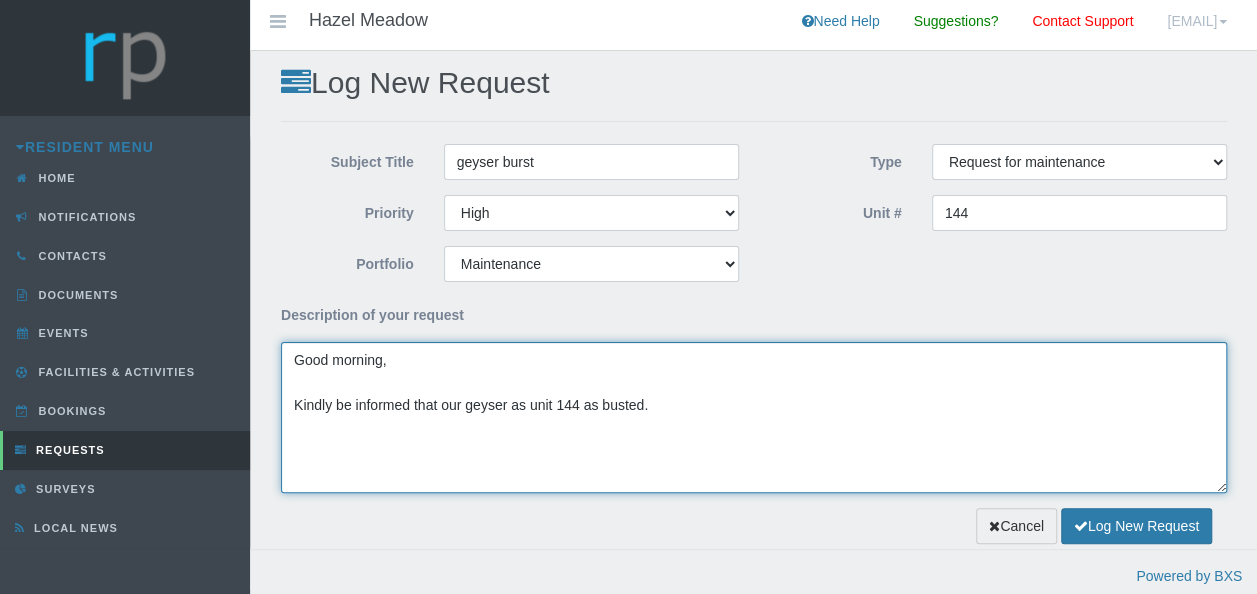 click on "Good morning,
Kindly be informed that our geyser as unit 144 as busted." at bounding box center (754, 417) 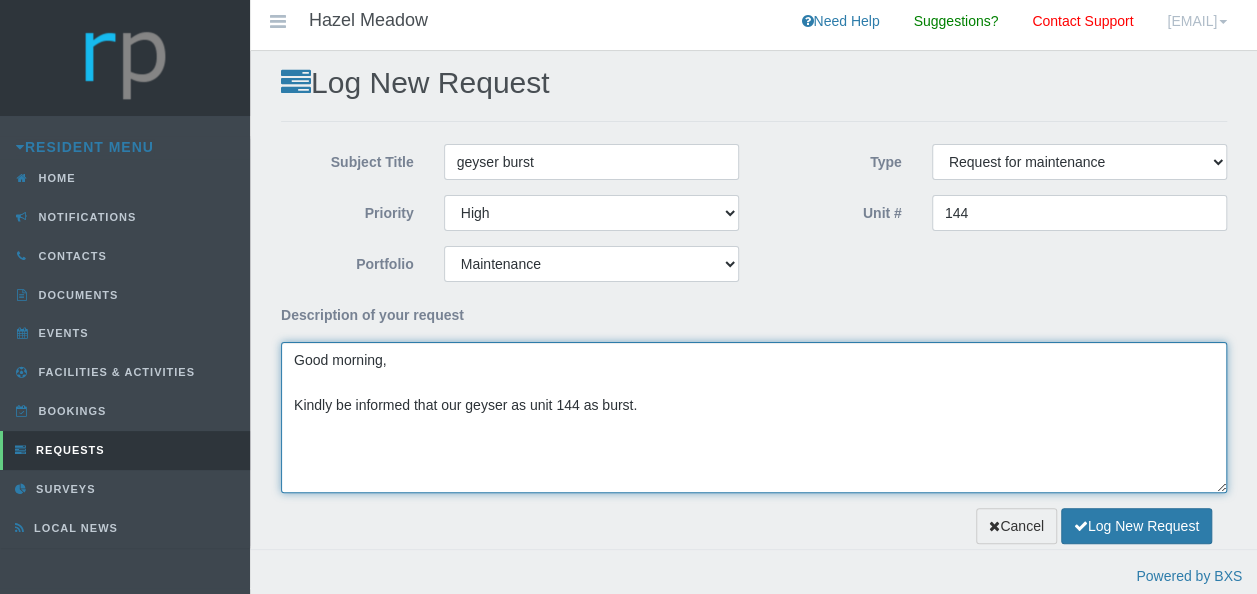 click on "Good morning,
Kindly be informed that our geyser as unit 144 as burst." at bounding box center (754, 417) 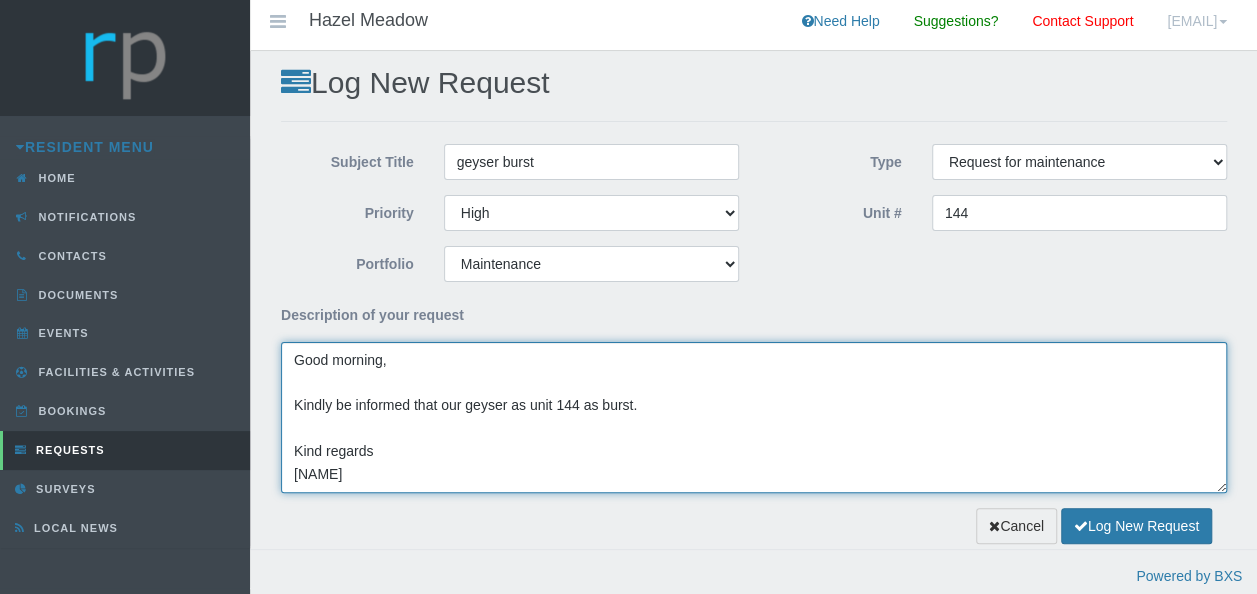 drag, startPoint x: 582, startPoint y: 401, endPoint x: 599, endPoint y: 421, distance: 26.24881 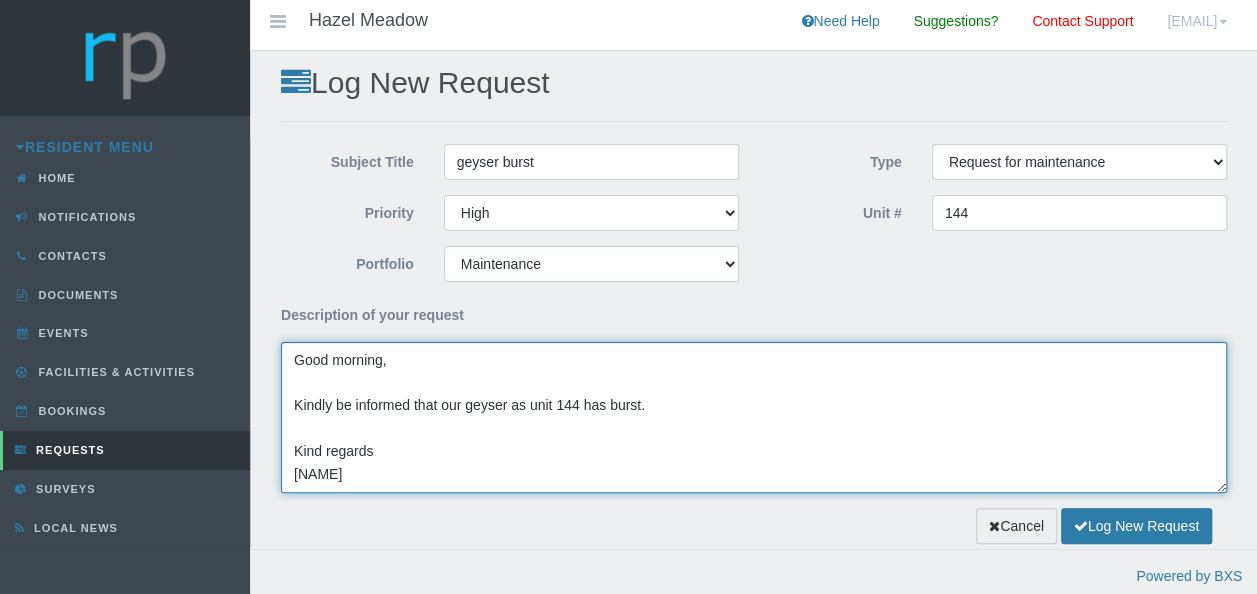 click on "Good morning,
Kindly be informed that our geyser as unit 144 has burst.
Kind regards
[NAME]" at bounding box center [754, 417] 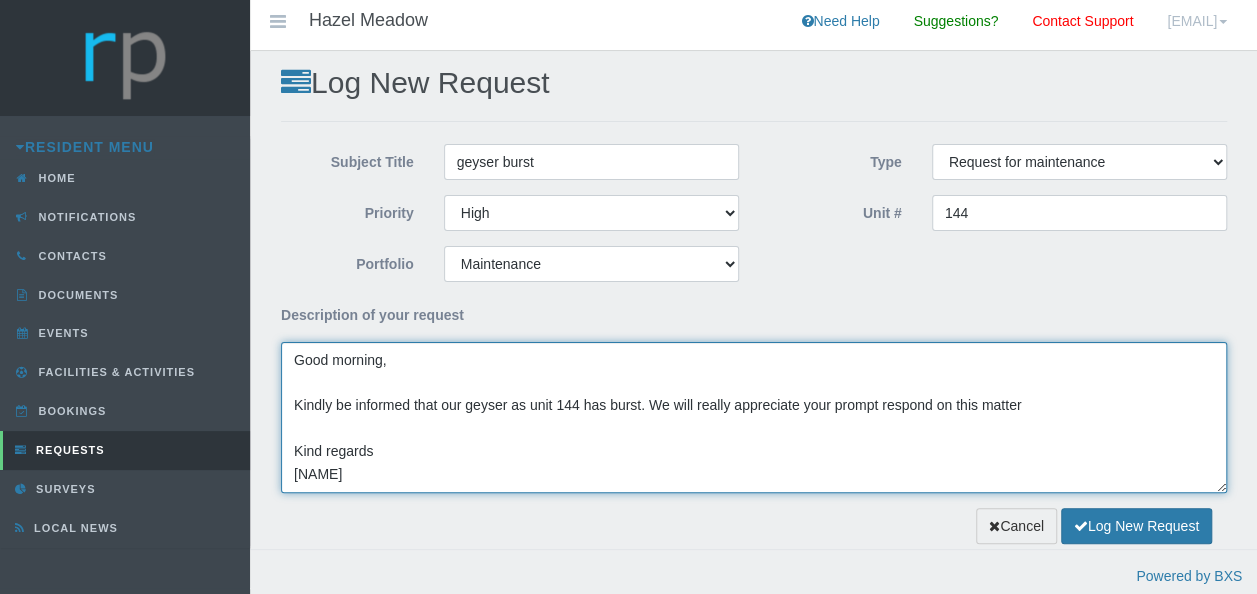 click on "Good morning,
Kindly be informed that our geyser as unit 144 has burst. We will really appreciate your prompt respond on this matter
Kind regards
[NAME]" at bounding box center [754, 417] 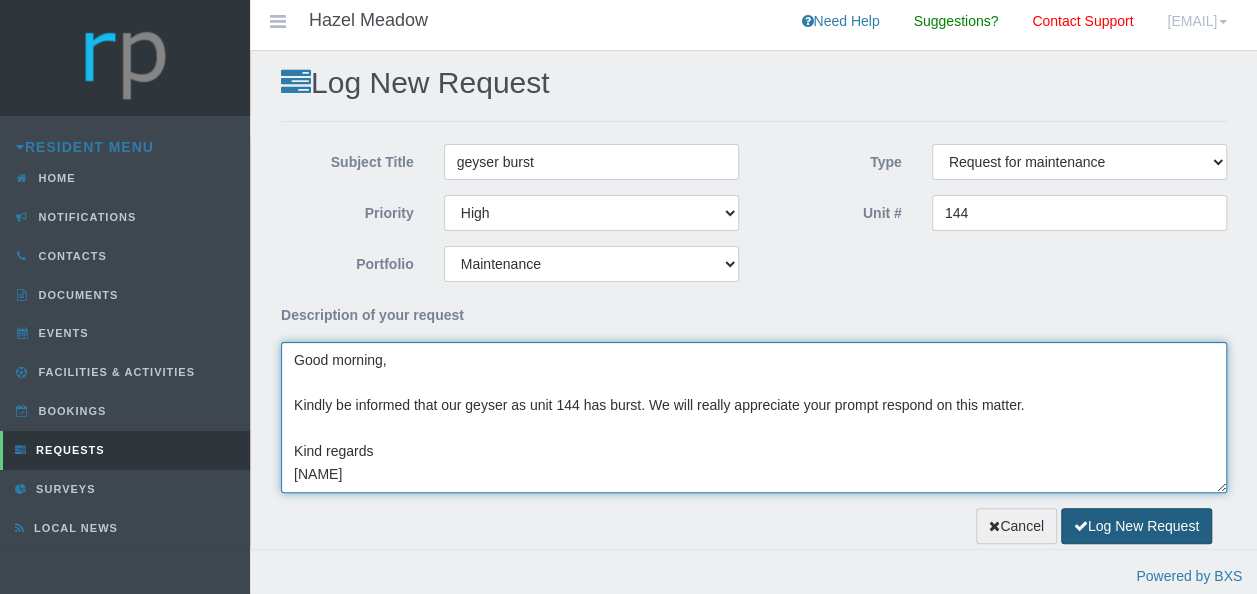 type on "Good morning,
Kindly be informed that our geyser as unit 144 has burst. We will really appreciate your prompt respond on this matter.
Kind regards
[NAME]" 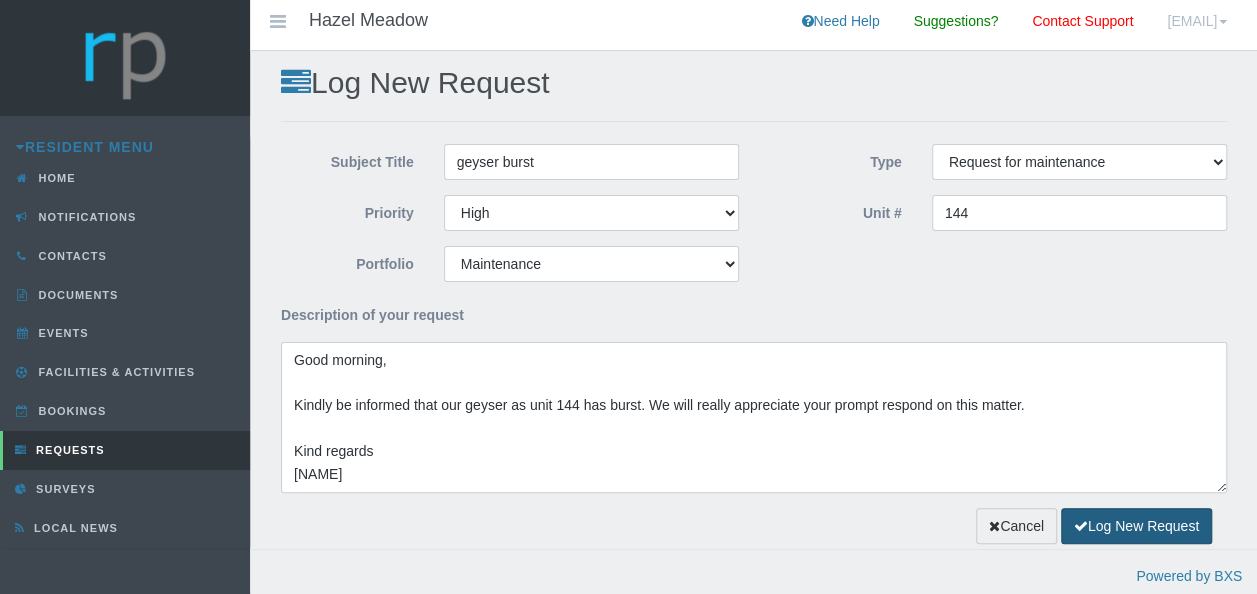 click on "Log New Request" at bounding box center (1136, 526) 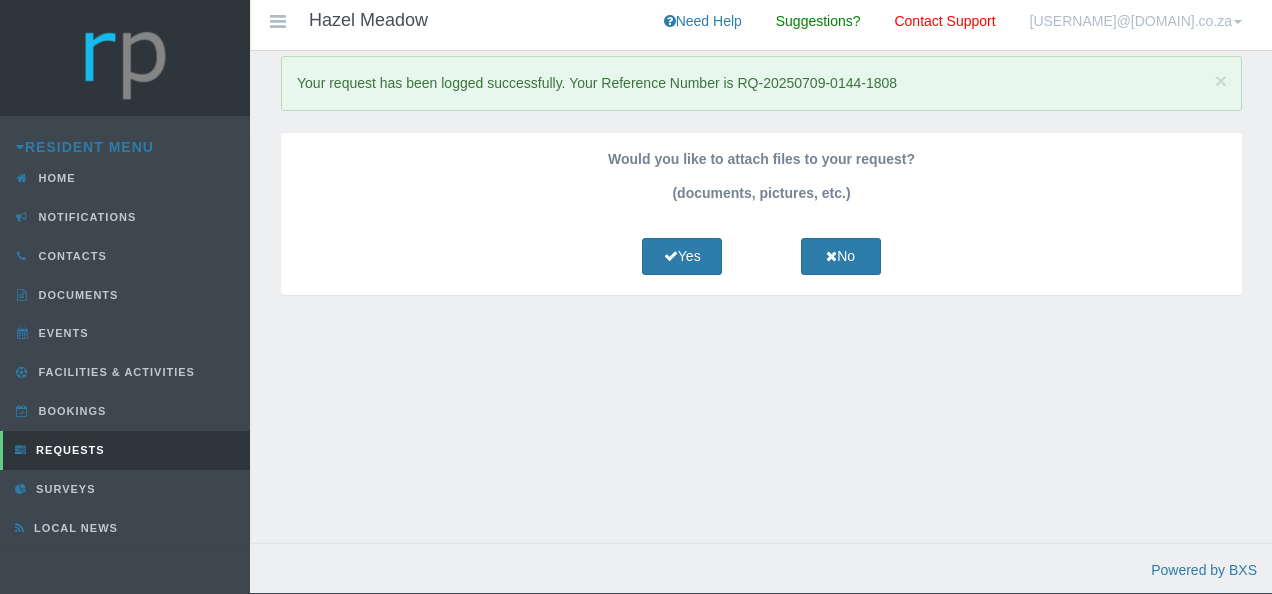 scroll, scrollTop: 0, scrollLeft: 0, axis: both 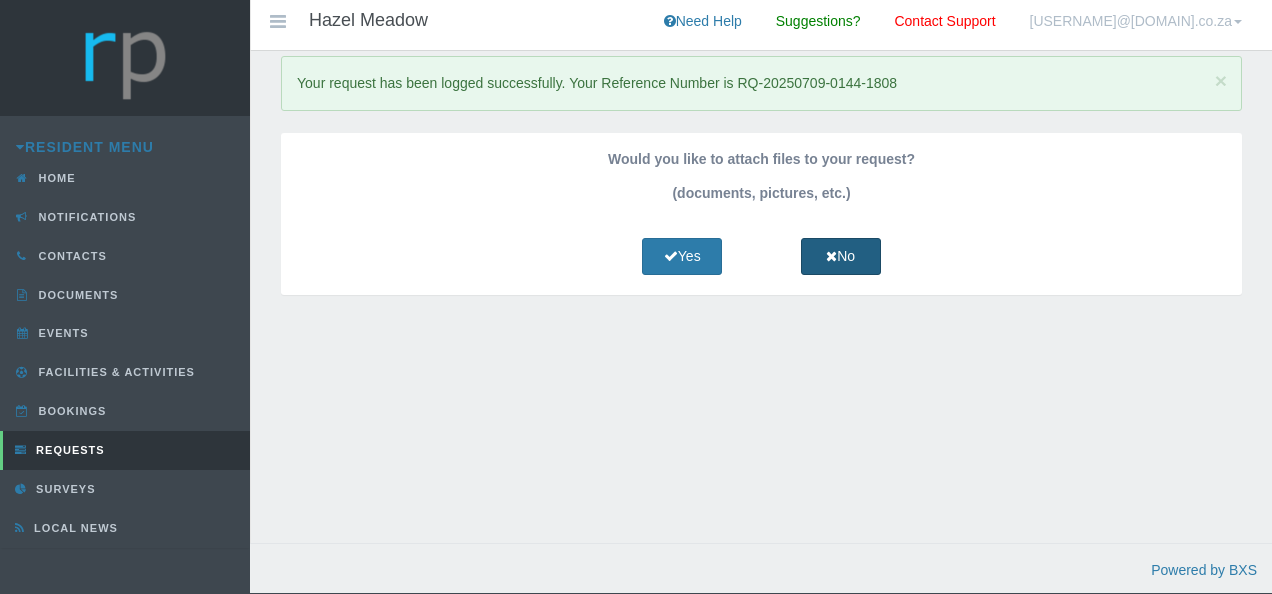 click on "No" at bounding box center [841, 256] 